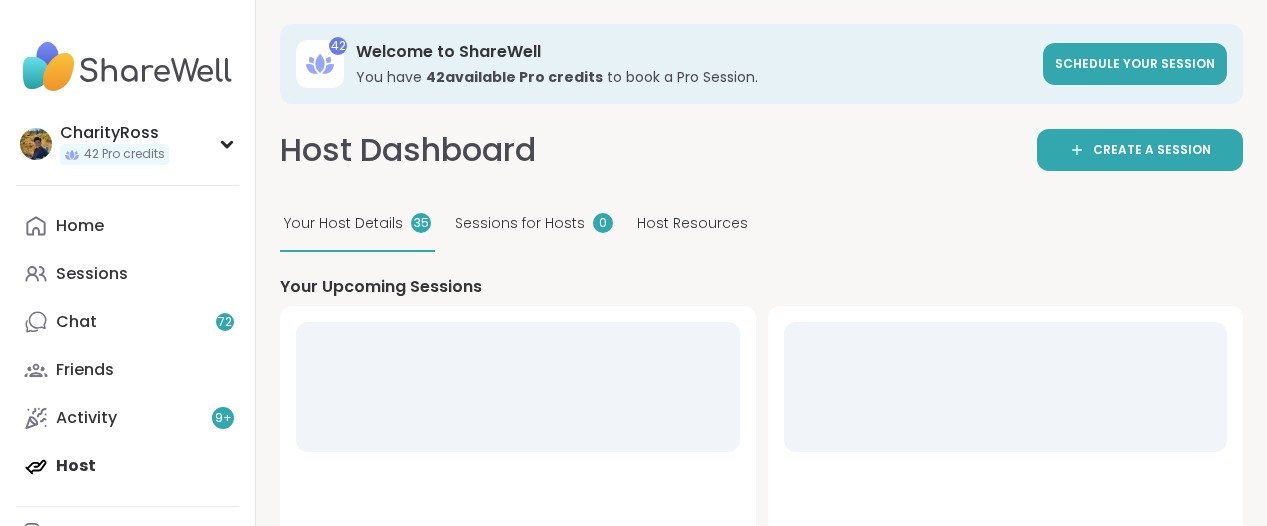 scroll, scrollTop: 0, scrollLeft: 0, axis: both 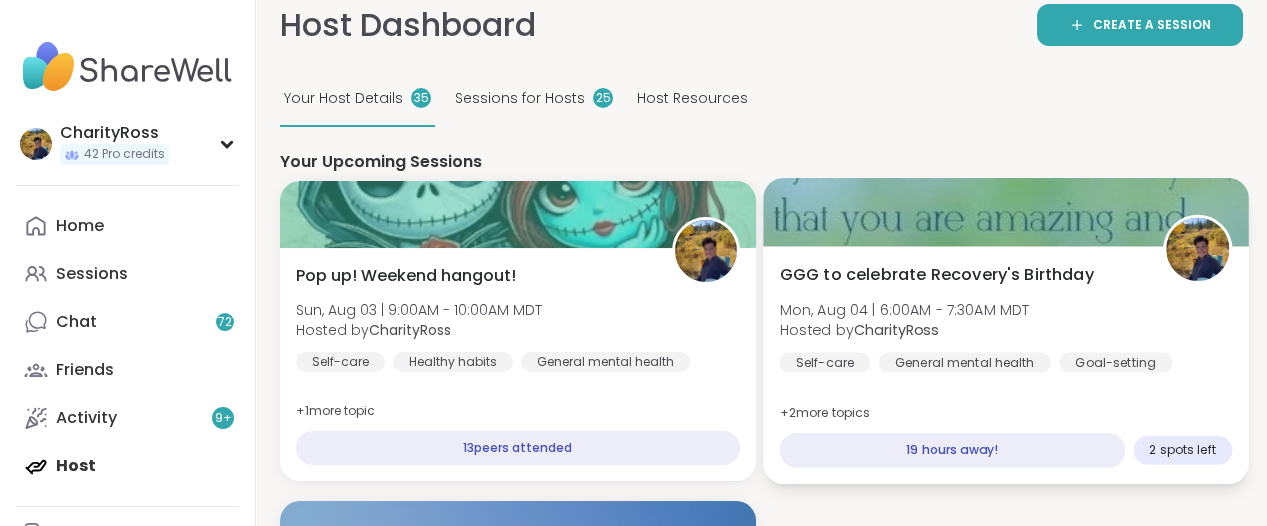 click on "GGG to celebrate Recovery's Birthday Mon, Aug 04 | 6:00AM - 7:30AM MDT Hosted by  CharityRoss Self-care General mental health Goal-setting + 2  more topic s" at bounding box center [1005, 318] 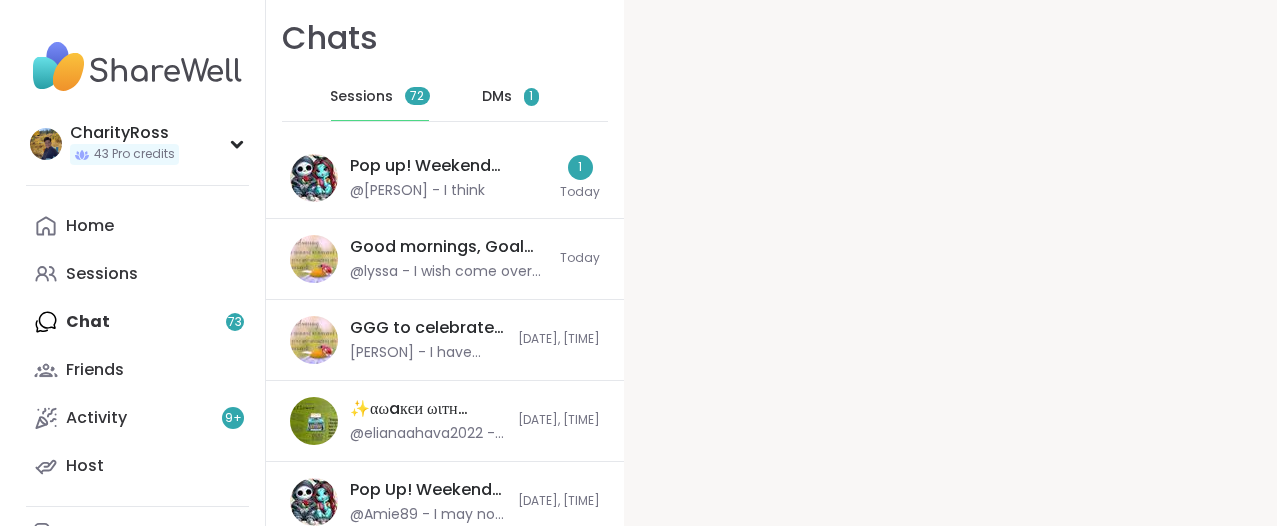 scroll, scrollTop: 0, scrollLeft: 0, axis: both 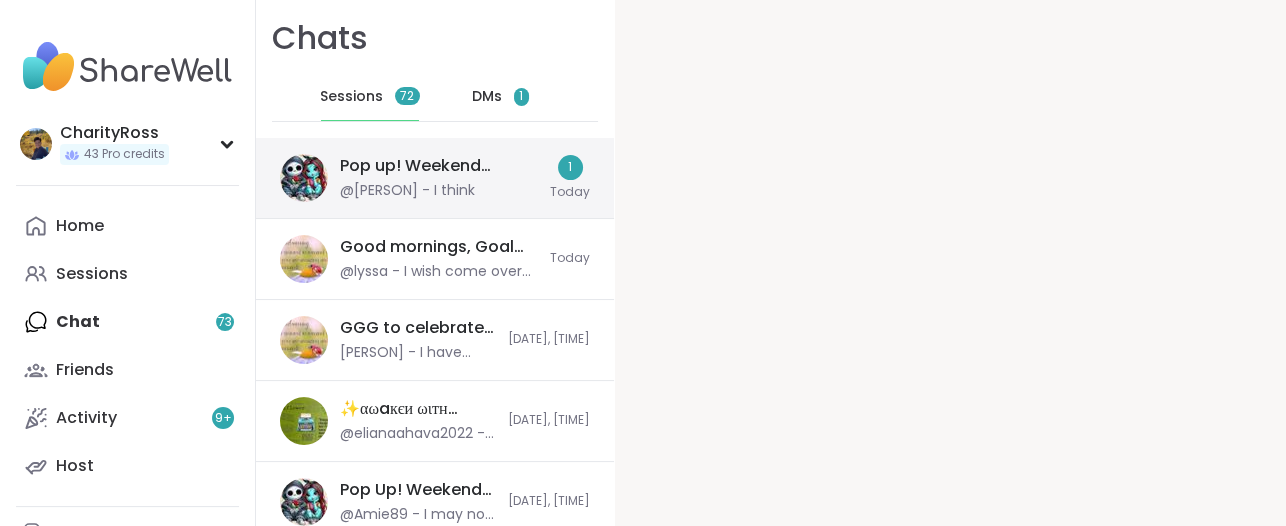 click on "Pop up! Weekend hangout!, Aug 03" at bounding box center [439, 166] 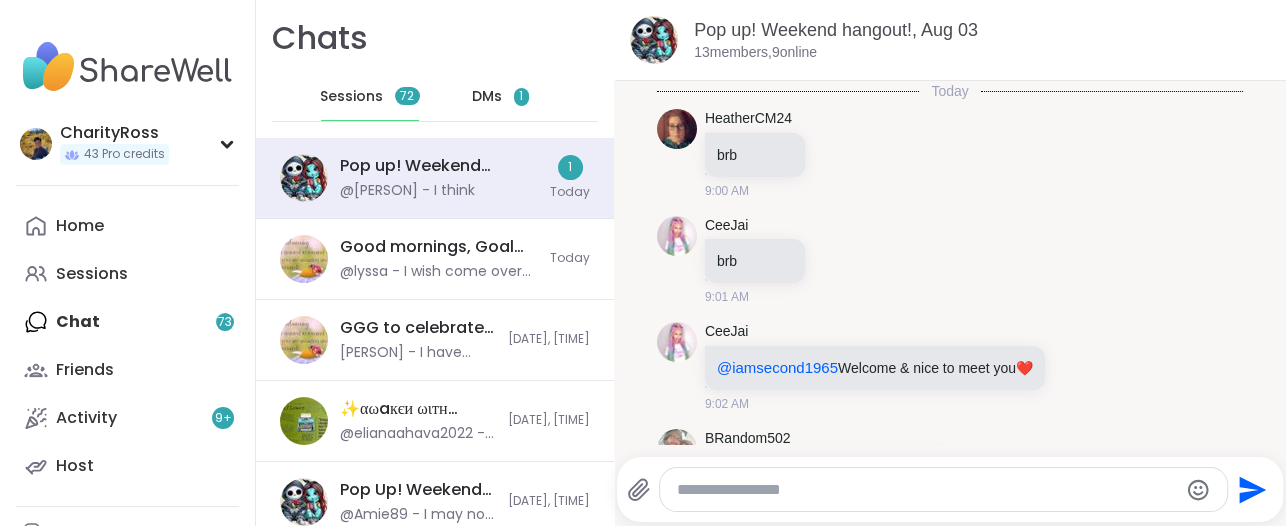 scroll, scrollTop: 4429, scrollLeft: 0, axis: vertical 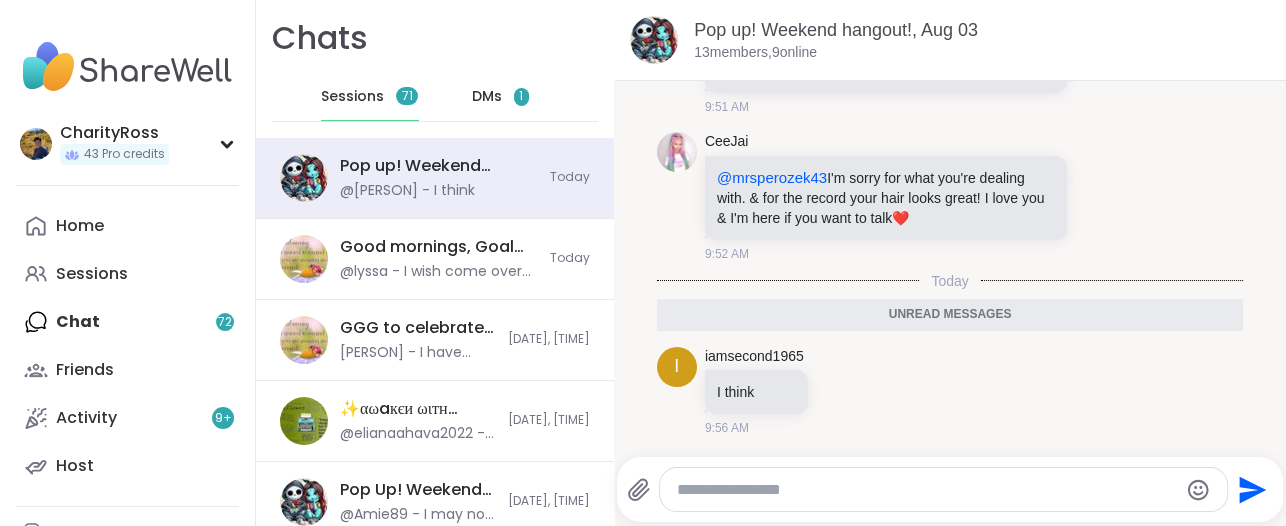 click at bounding box center [926, 490] 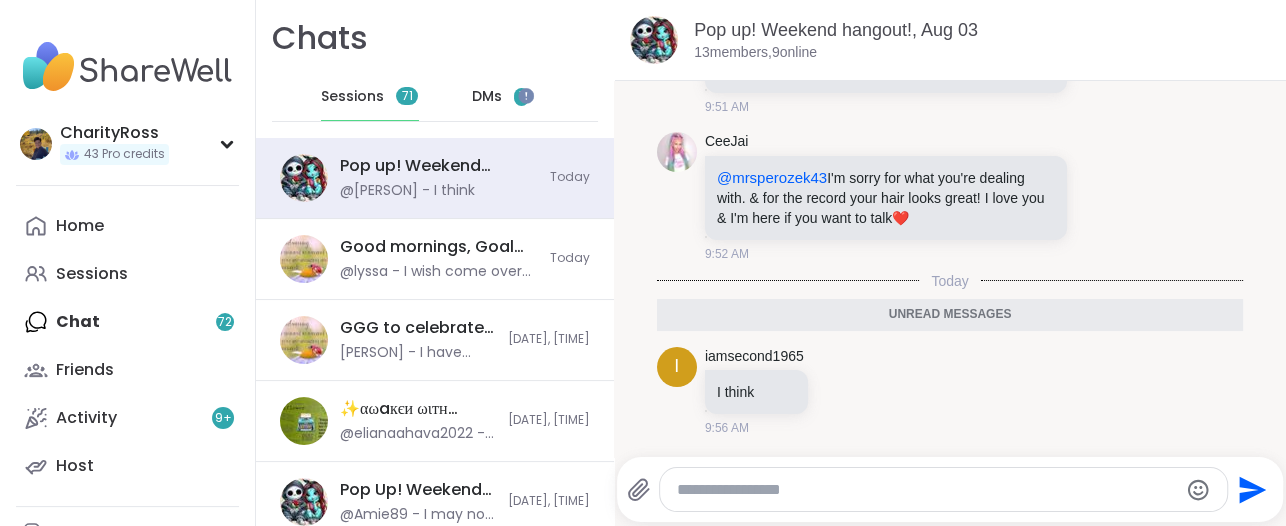scroll, scrollTop: 0, scrollLeft: 0, axis: both 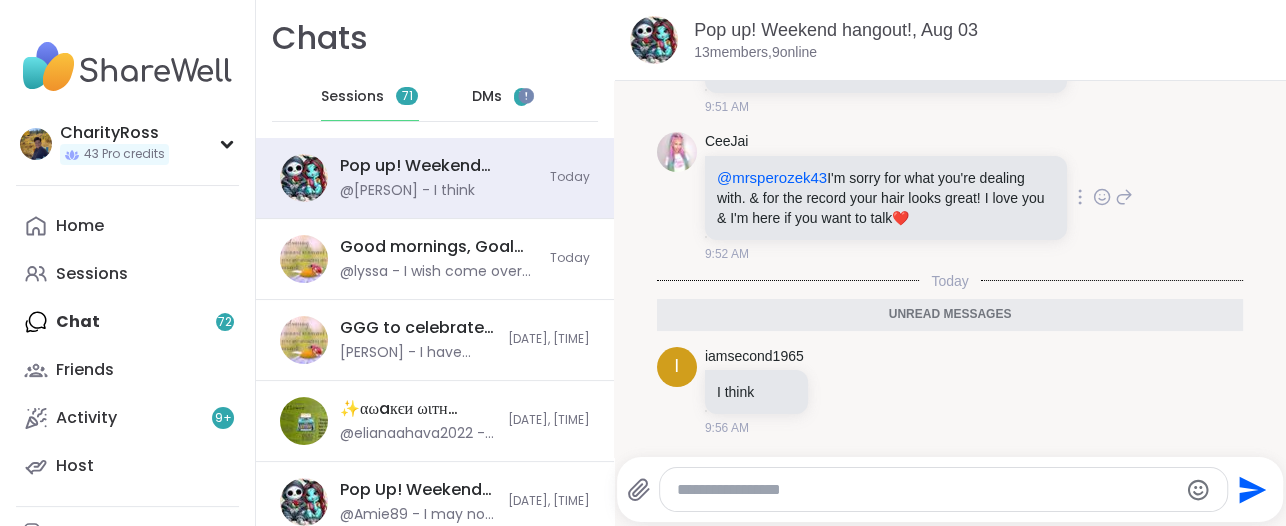 type on "**********" 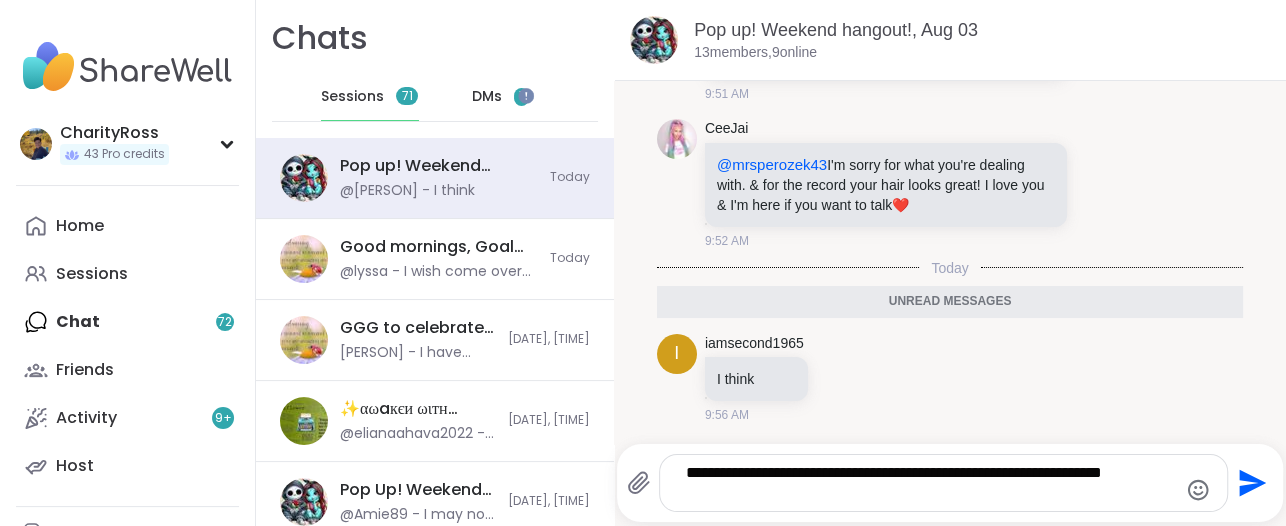 type 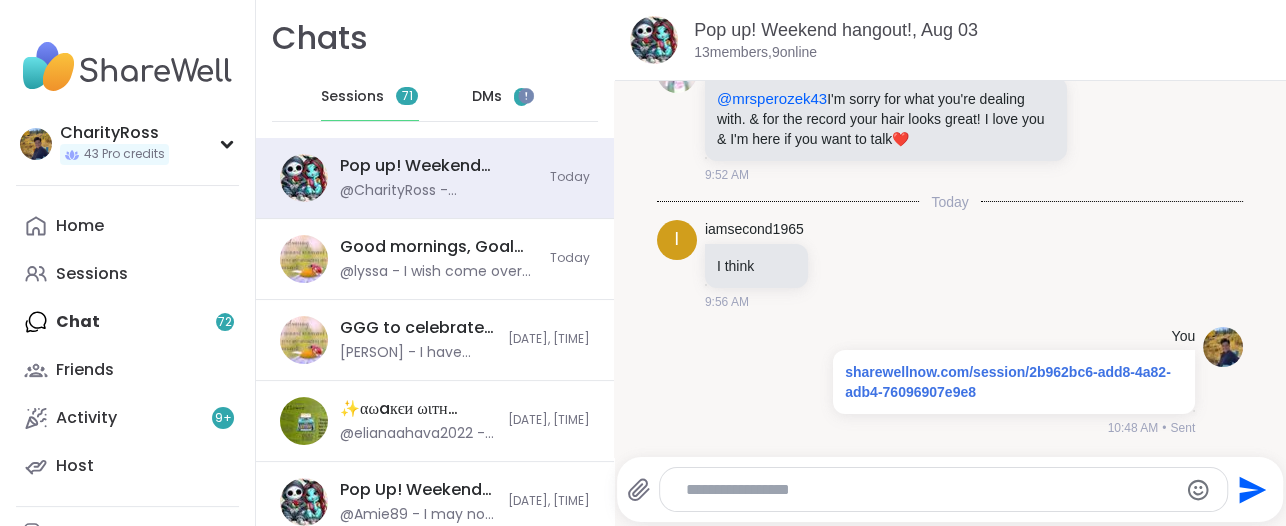 scroll, scrollTop: 4556, scrollLeft: 0, axis: vertical 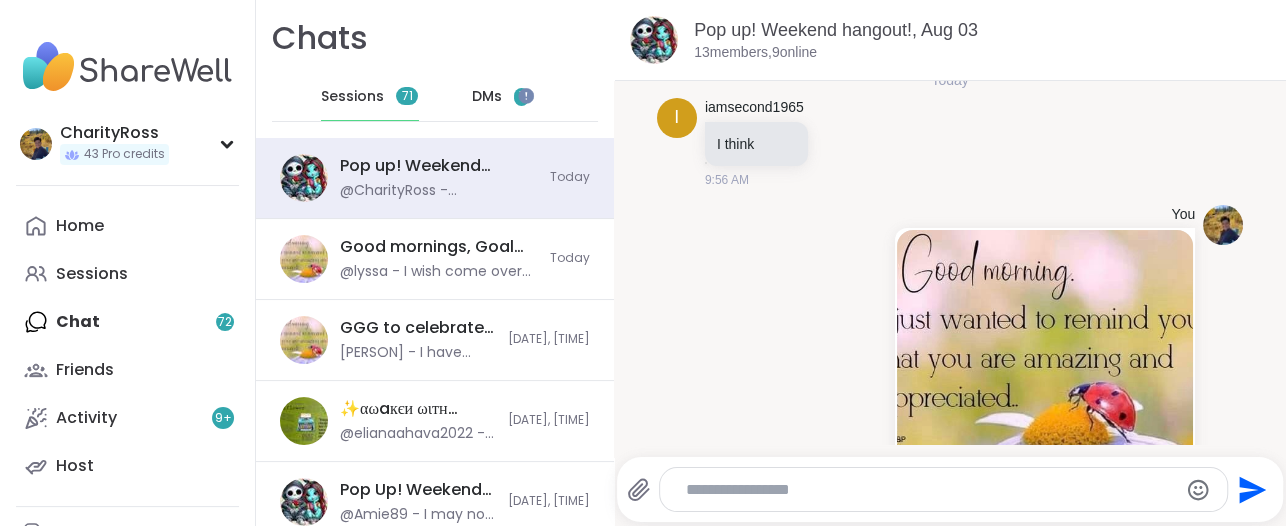 click on "DMs" at bounding box center [487, 97] 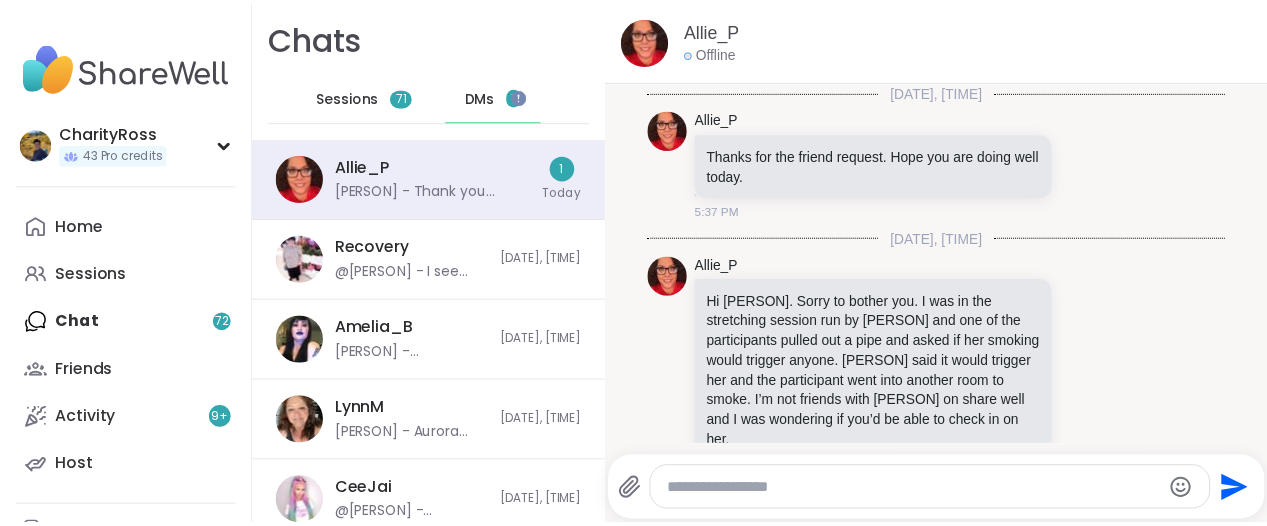 scroll, scrollTop: 4479, scrollLeft: 0, axis: vertical 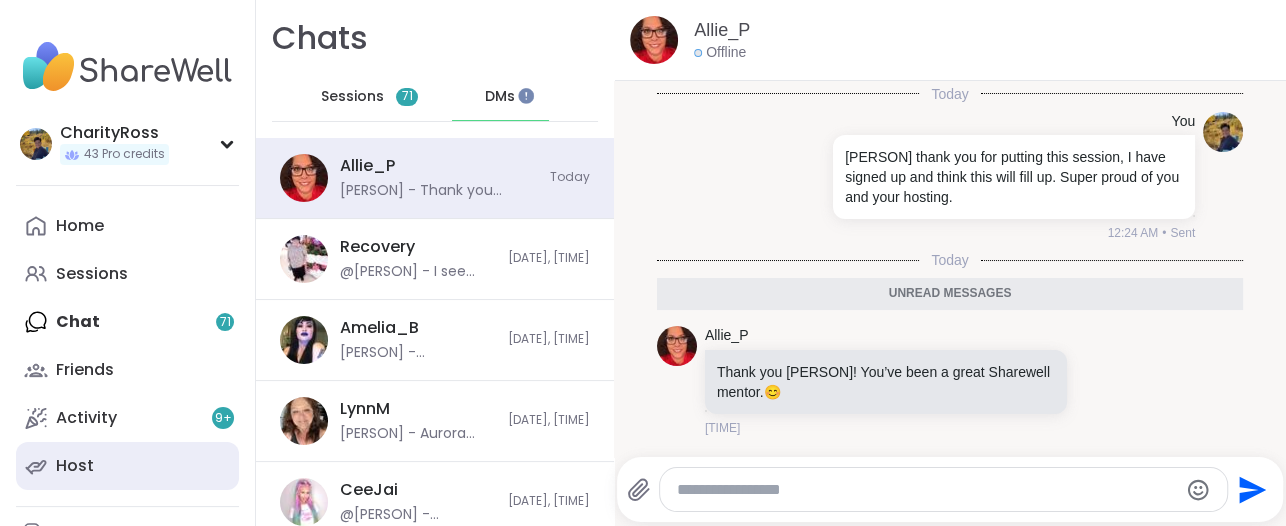 click on "Host" at bounding box center [127, 466] 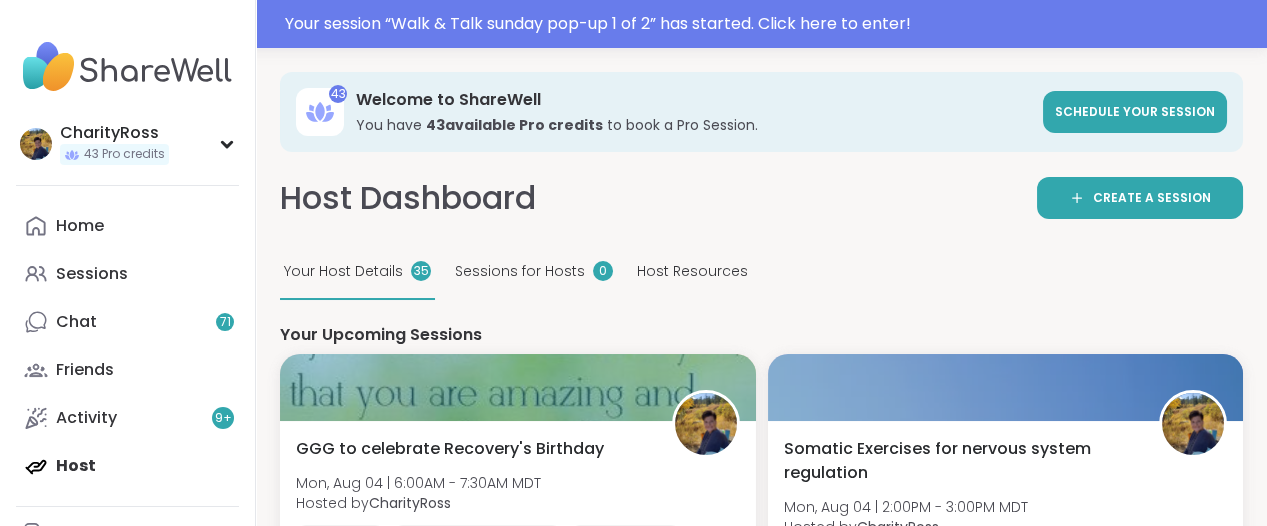scroll, scrollTop: 0, scrollLeft: 0, axis: both 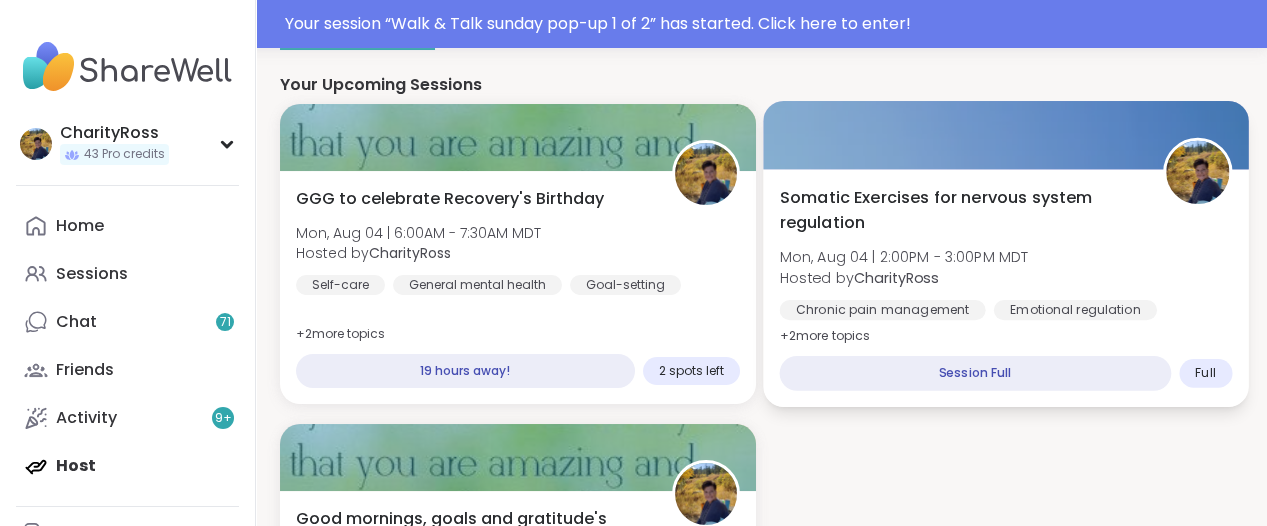 click at bounding box center [1005, 135] 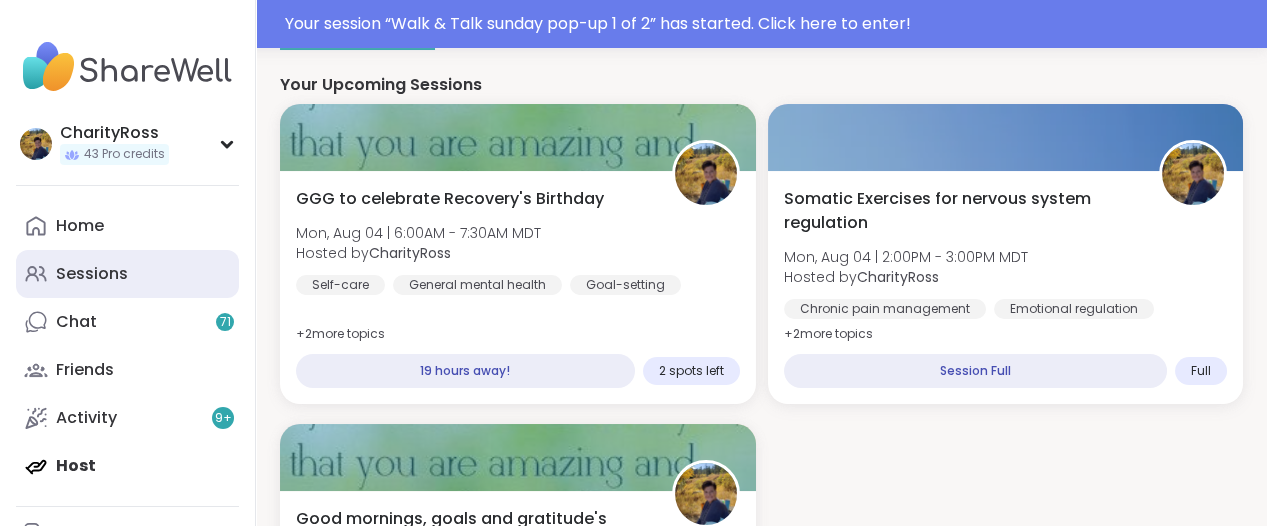click on "Sessions" at bounding box center (127, 274) 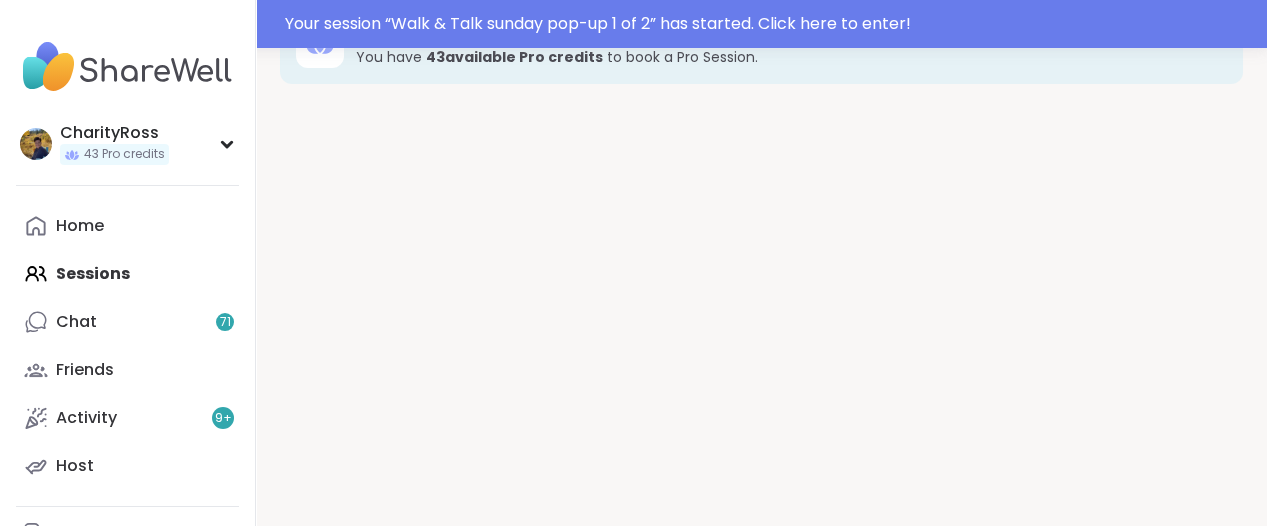 scroll, scrollTop: 0, scrollLeft: 0, axis: both 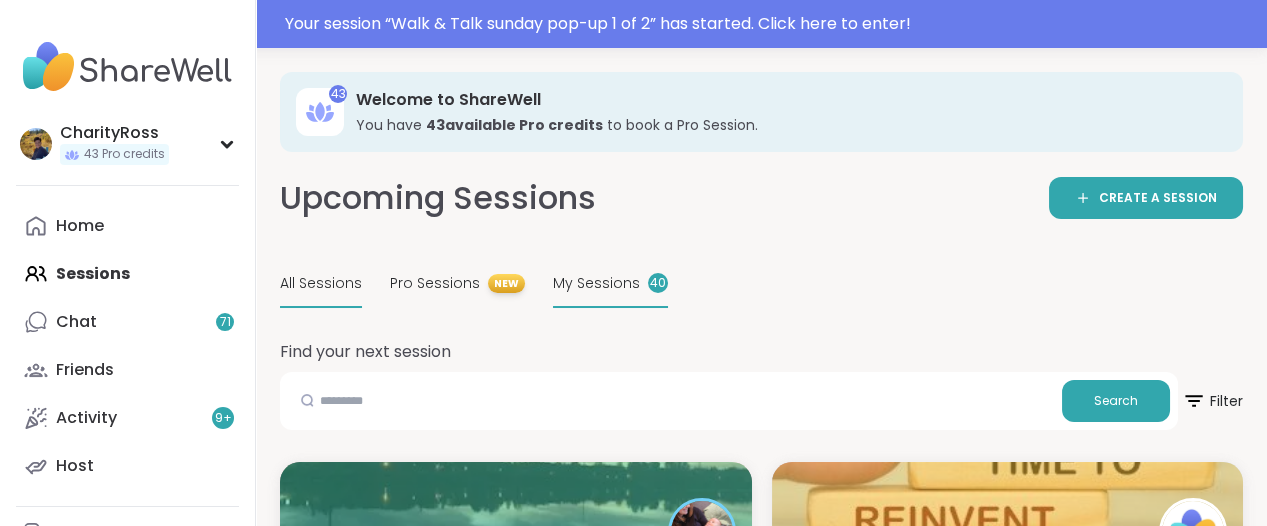 click on "My Sessions" at bounding box center (596, 283) 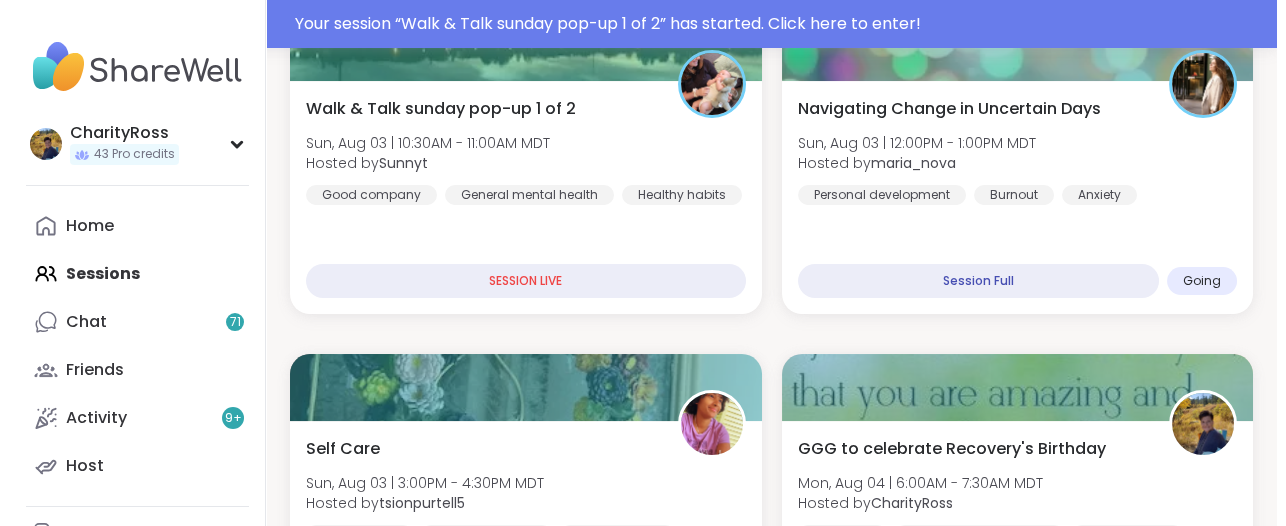 scroll, scrollTop: 250, scrollLeft: 0, axis: vertical 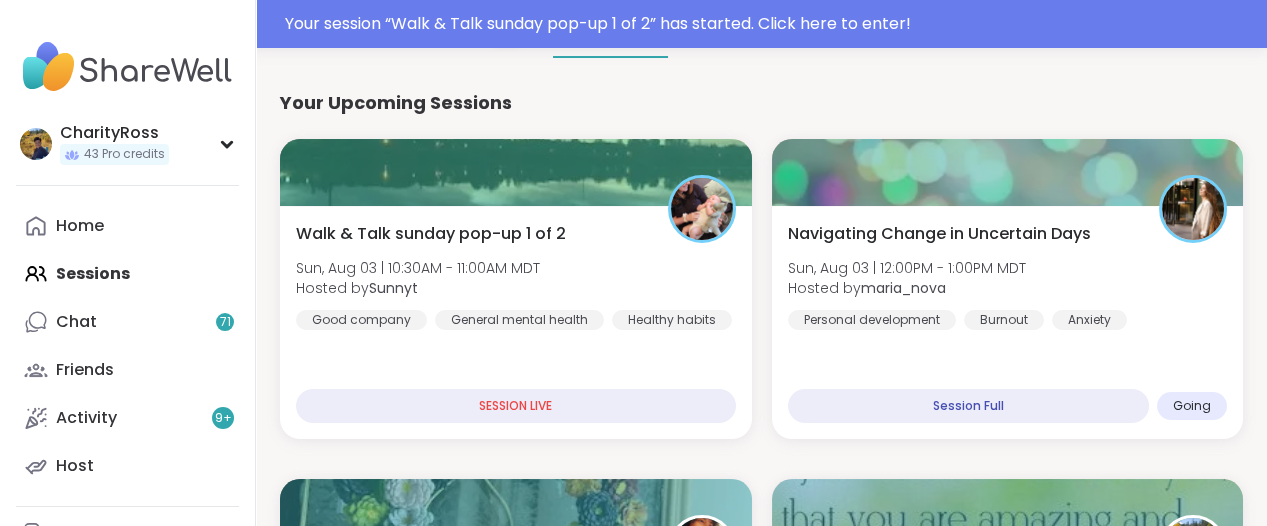 click on "Walk & Talk sunday pop-up 1 of 2 [DAY], [MONTH] [DAY_NUM] | [TIME] - [TIME] [TIMEZONE] Hosted by [PERSON] Good company General mental health Healthy habits" at bounding box center (516, 276) 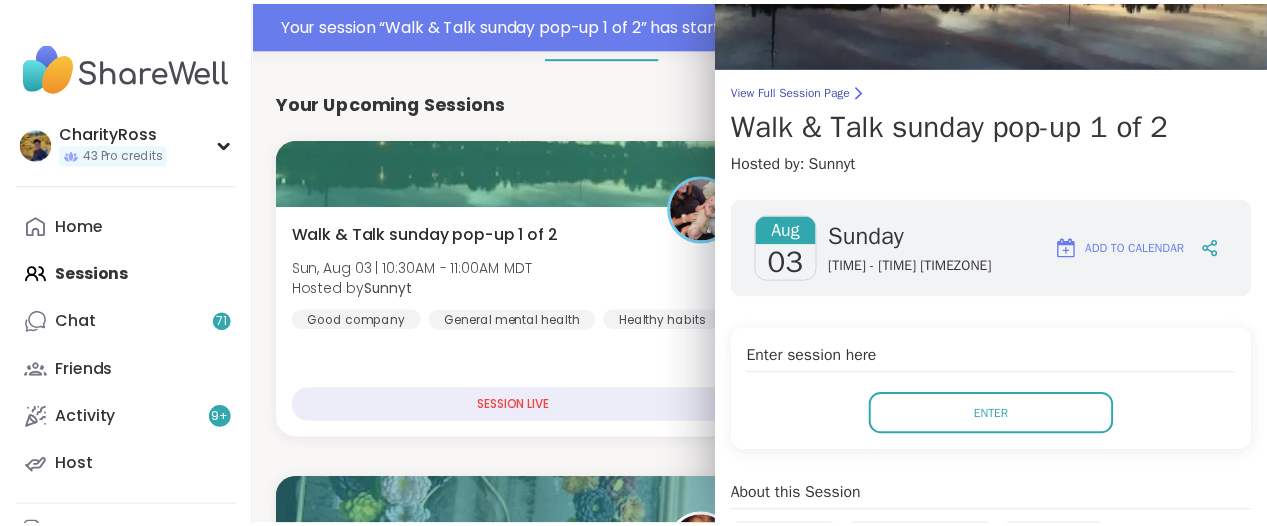 scroll, scrollTop: 0, scrollLeft: 0, axis: both 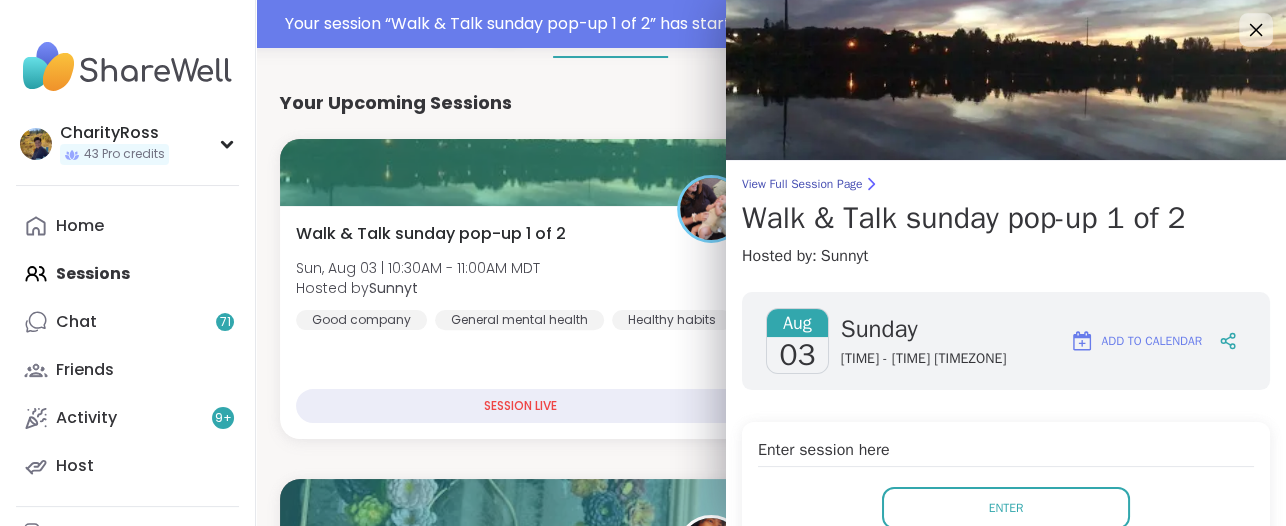 click 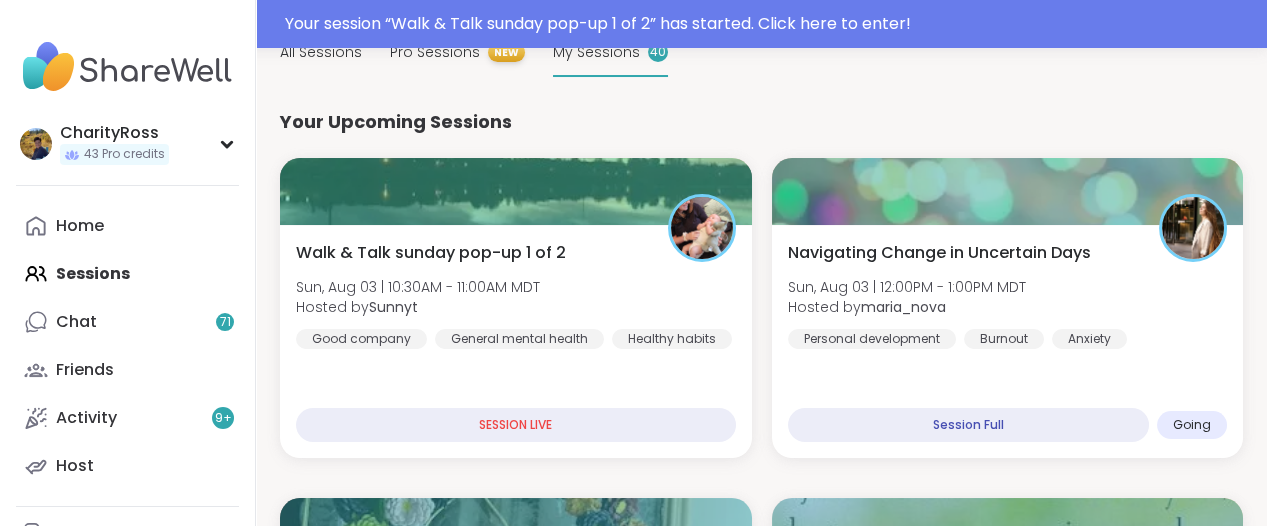 scroll, scrollTop: 125, scrollLeft: 0, axis: vertical 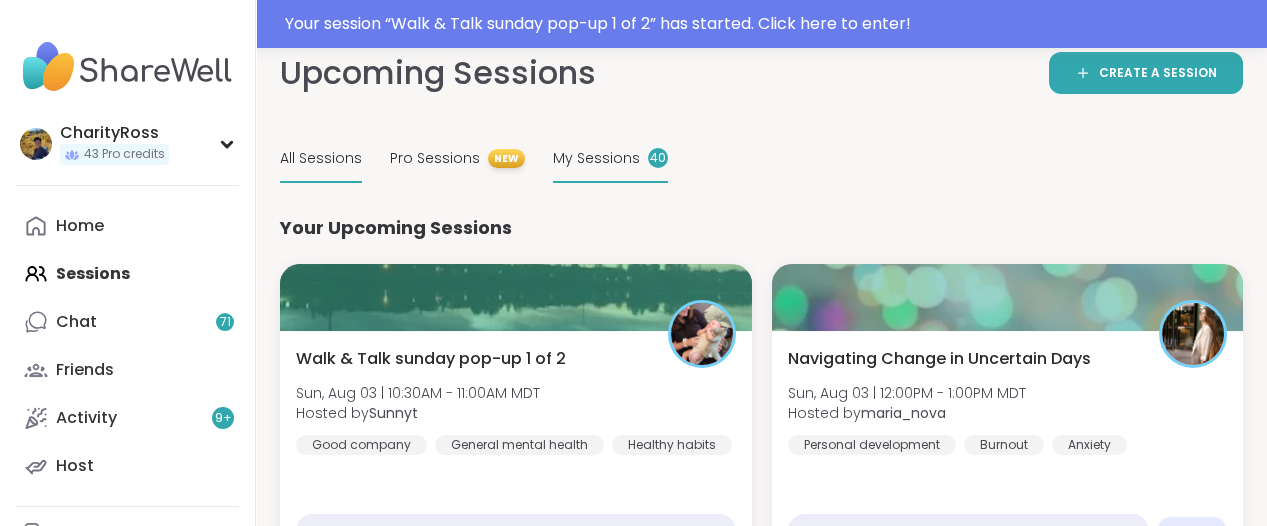 click on "All Sessions" at bounding box center (321, 159) 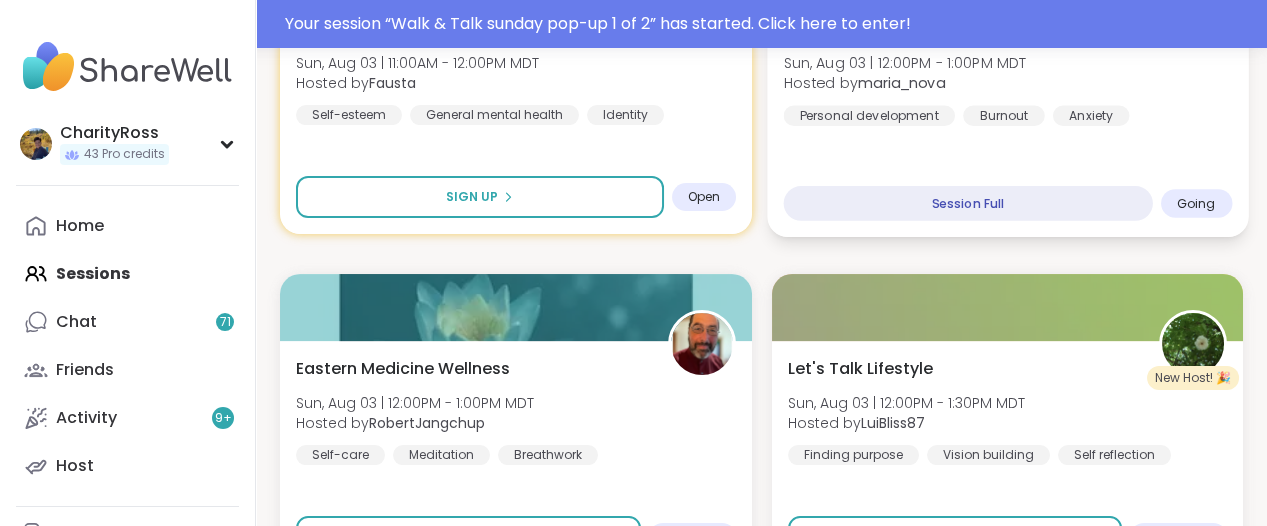 scroll, scrollTop: 1250, scrollLeft: 0, axis: vertical 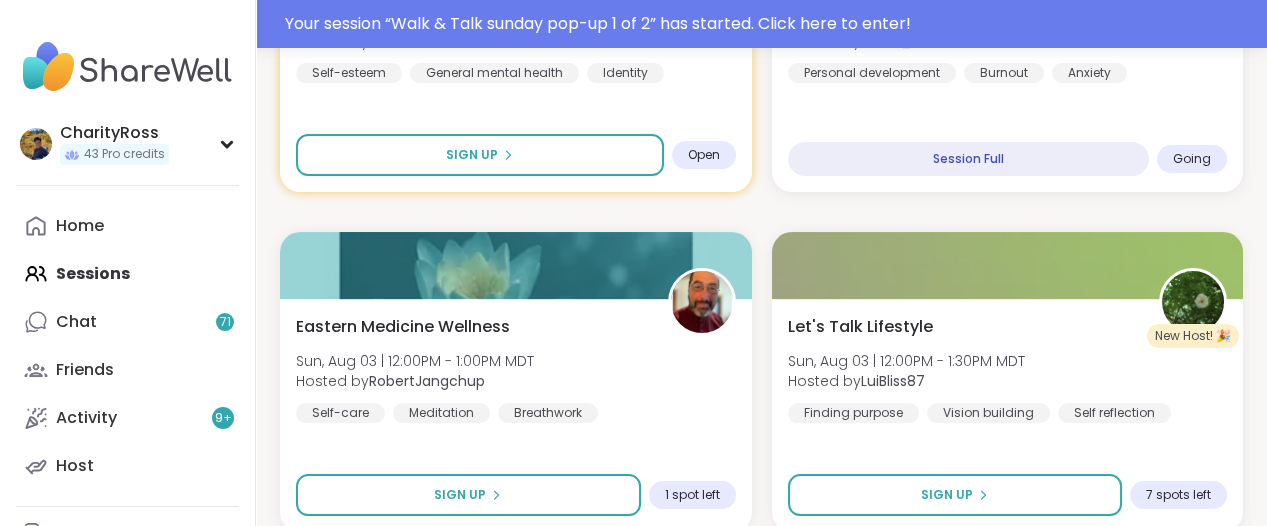 click on "Home Sessions Chat 71 Friends Activity 9 + Host" at bounding box center (127, 346) 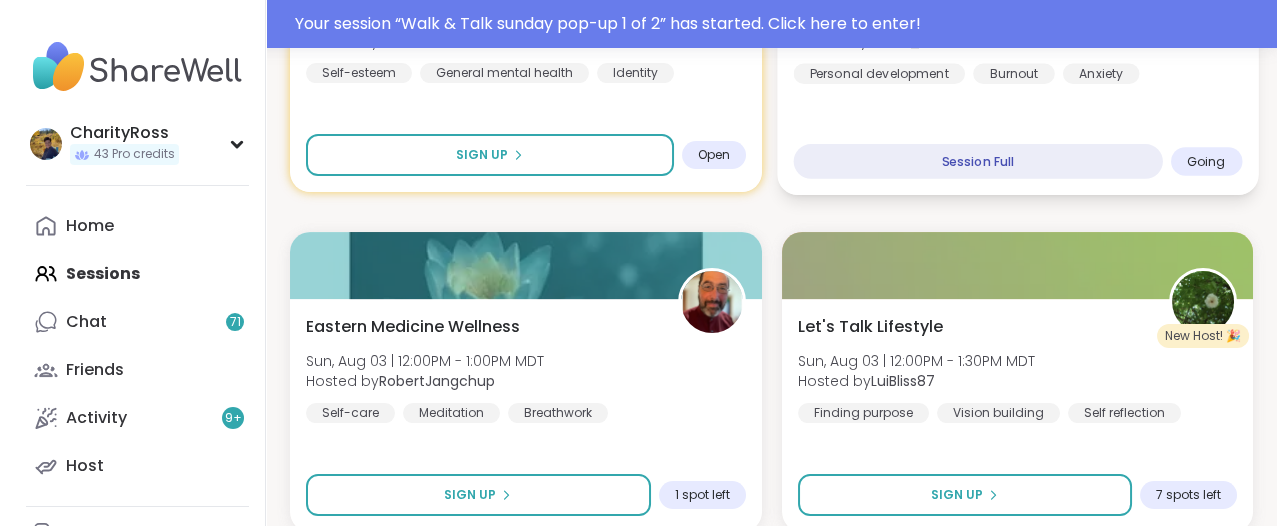 scroll, scrollTop: 1000, scrollLeft: 0, axis: vertical 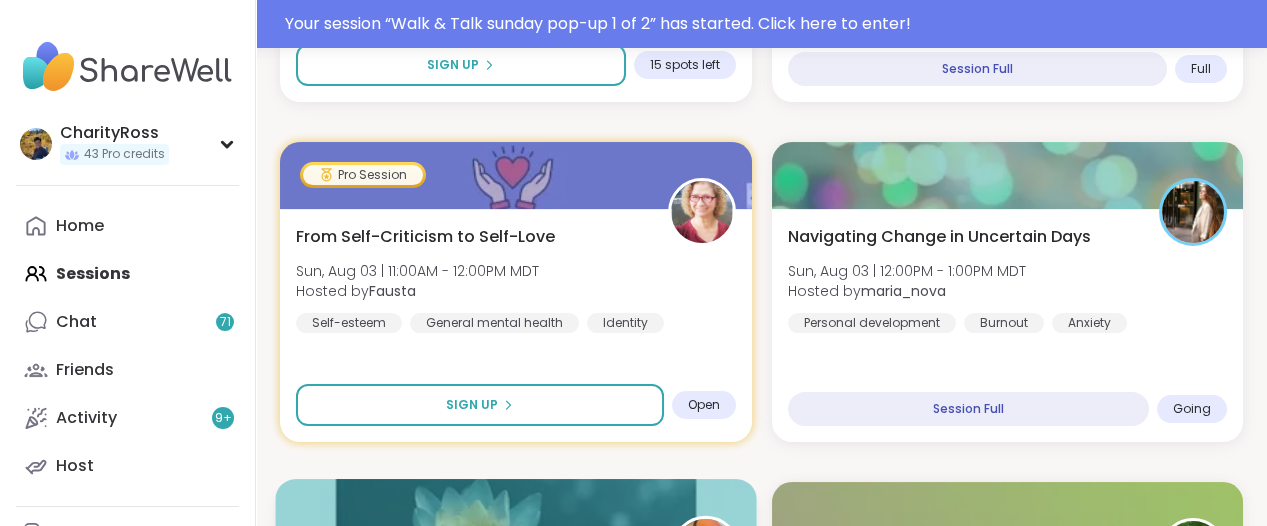 click at bounding box center [515, 513] 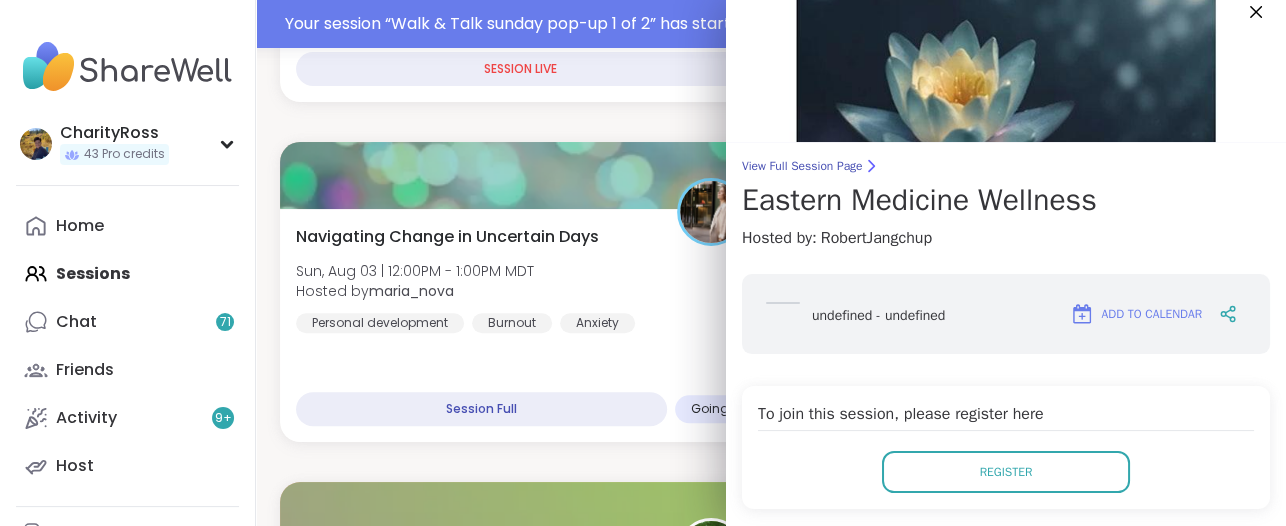 scroll, scrollTop: 250, scrollLeft: 0, axis: vertical 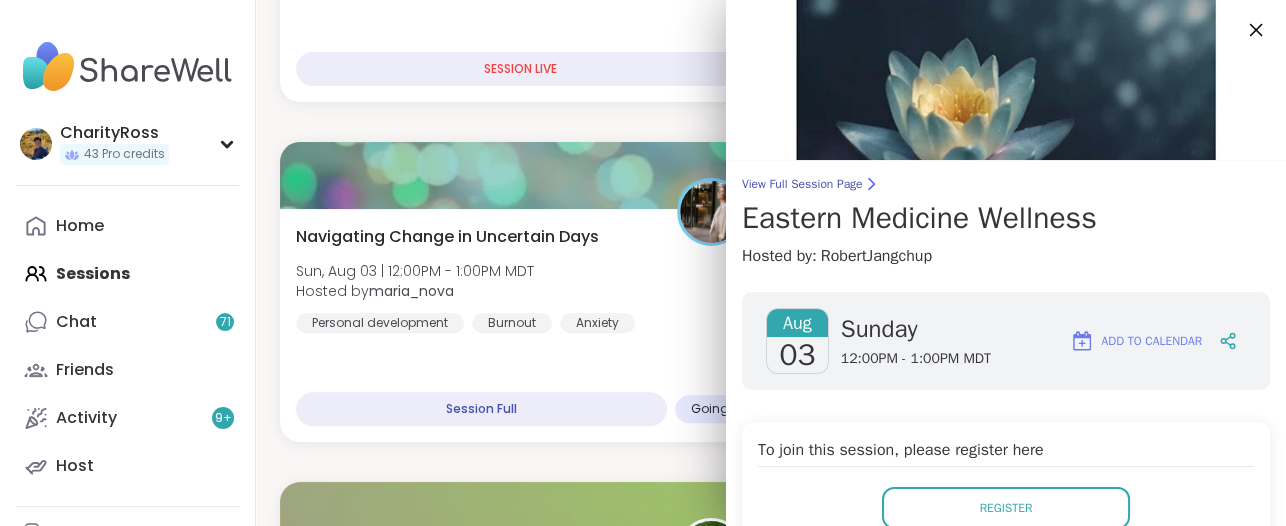click 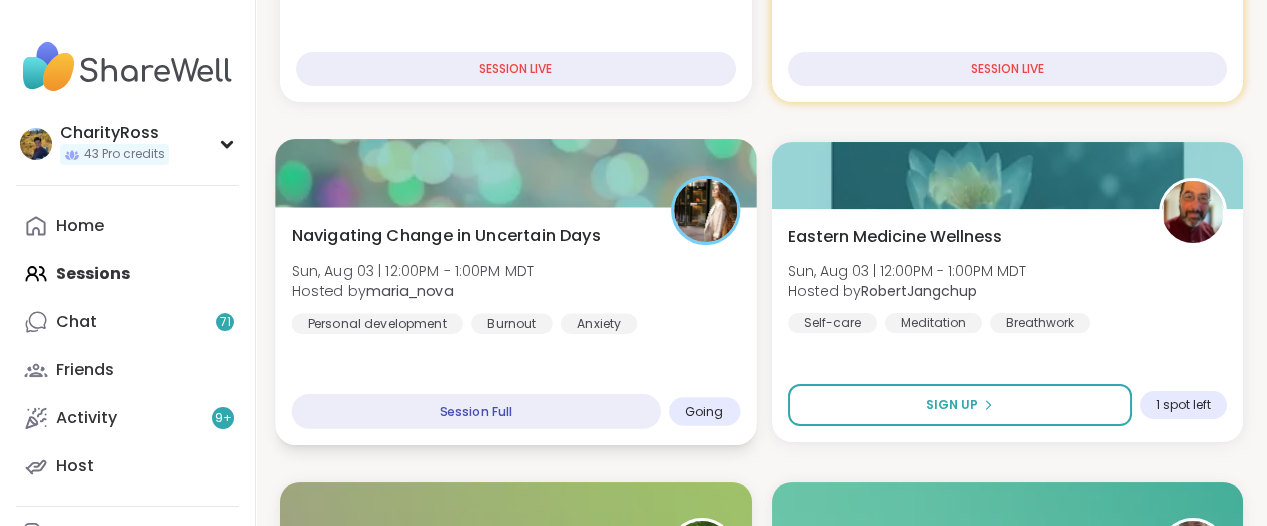 click on "Navigating Change in Uncertain Days" at bounding box center [446, 235] 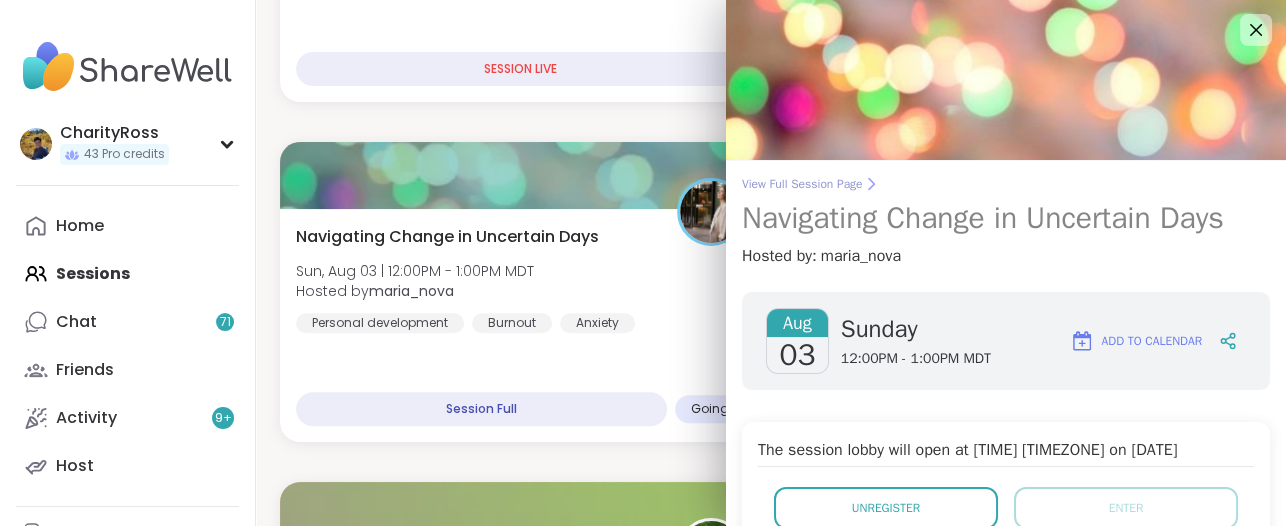 click on "View Full Session Page" at bounding box center (1006, 184) 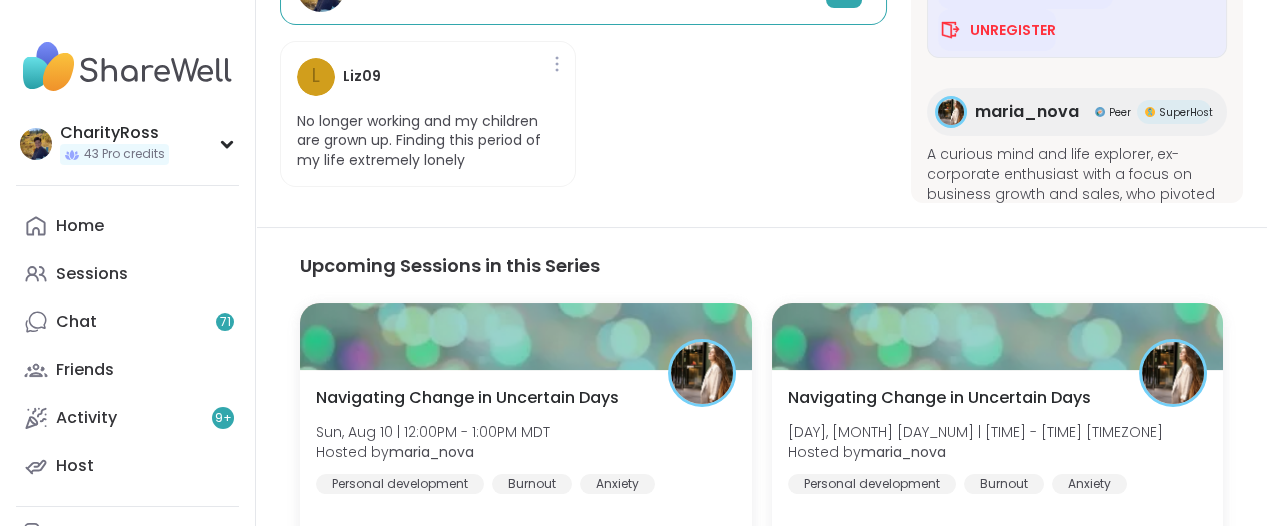 scroll, scrollTop: 750, scrollLeft: 0, axis: vertical 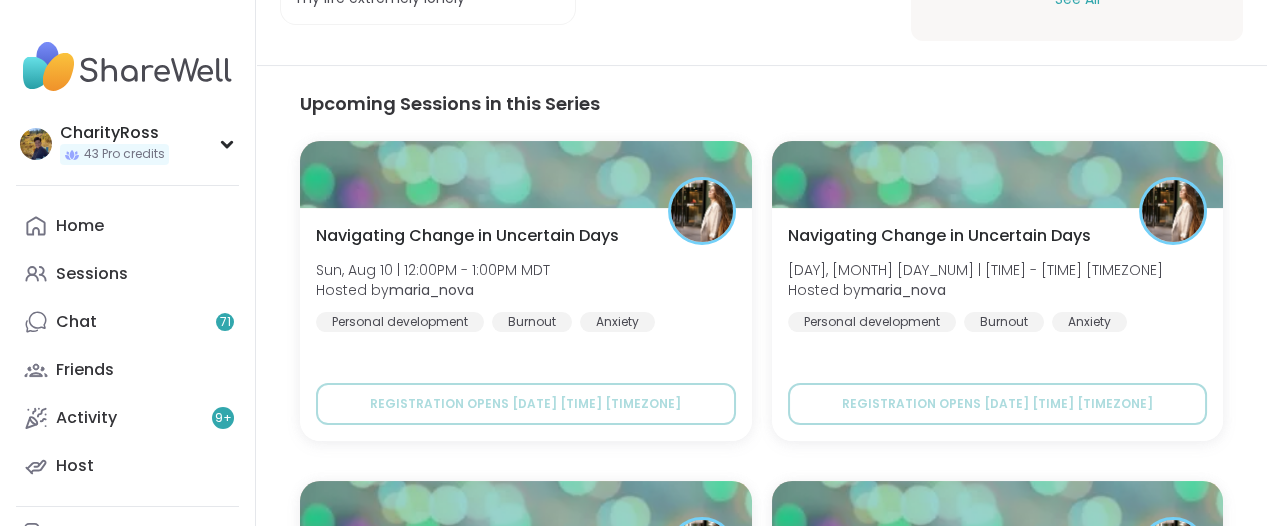 click on "See All" at bounding box center (1077, -1) 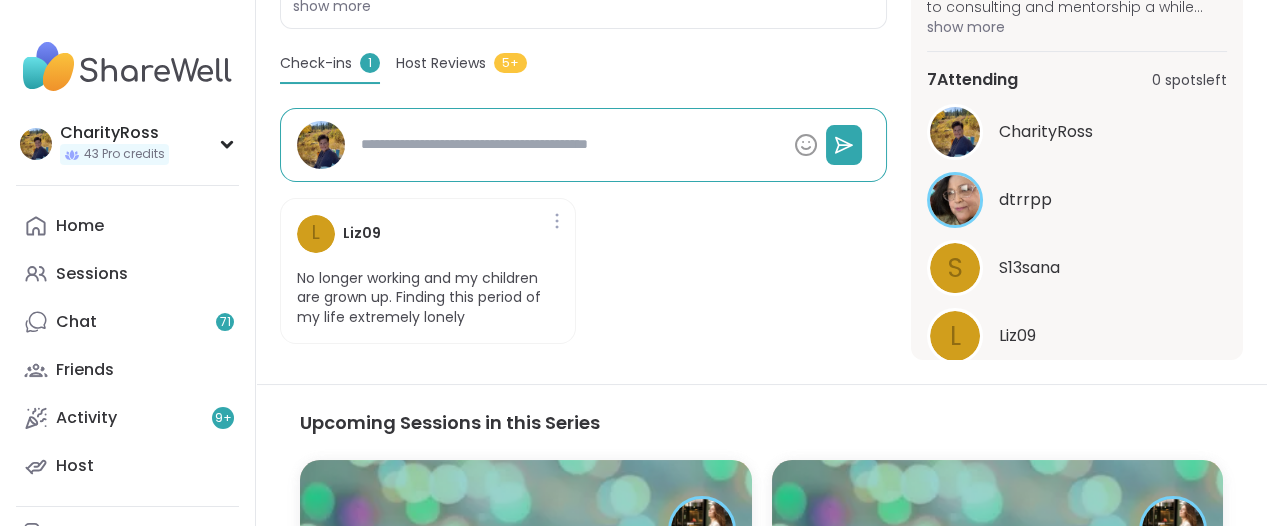 scroll, scrollTop: 549, scrollLeft: 0, axis: vertical 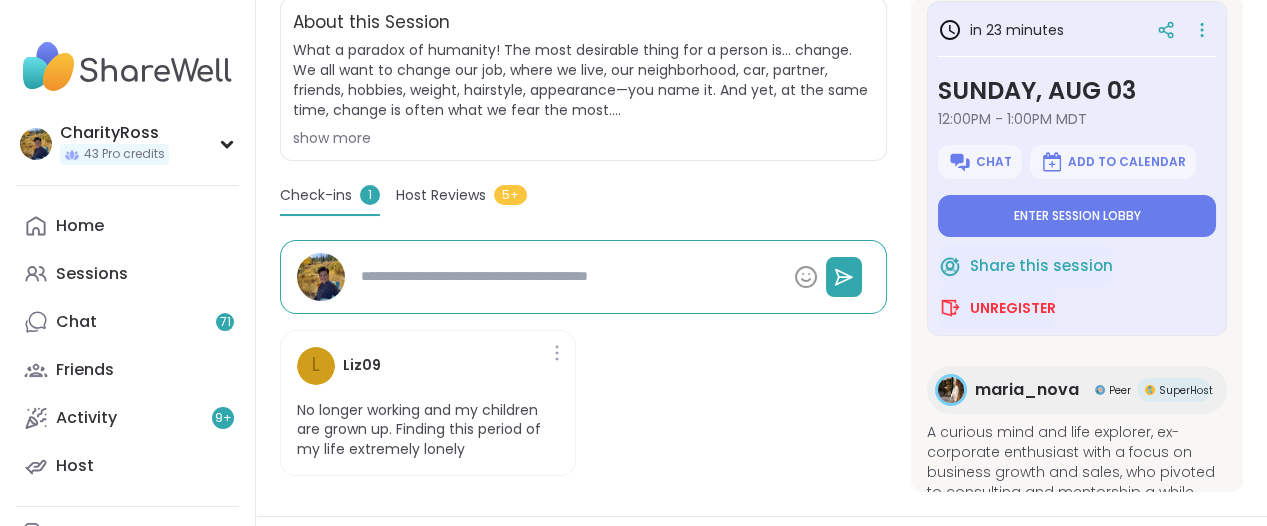 type on "*" 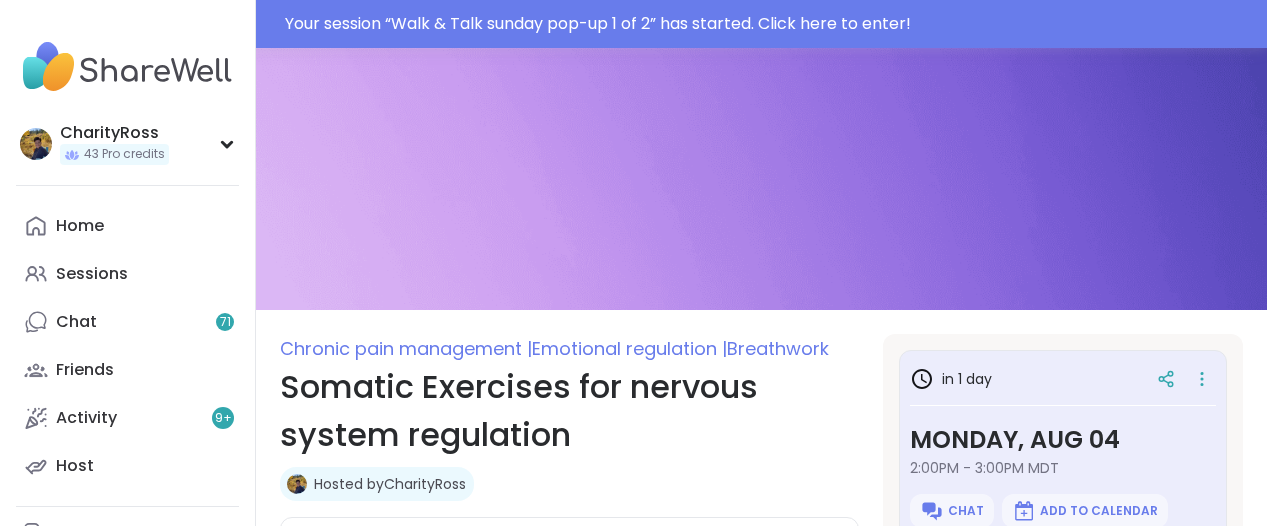 scroll, scrollTop: 0, scrollLeft: 0, axis: both 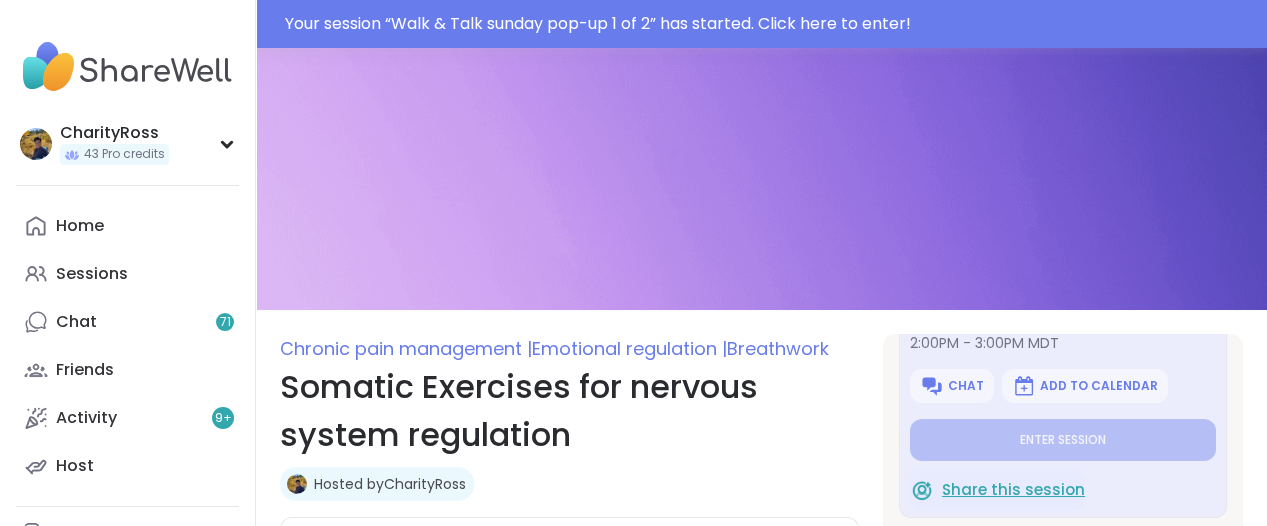 click on "Share this session" at bounding box center [1013, 490] 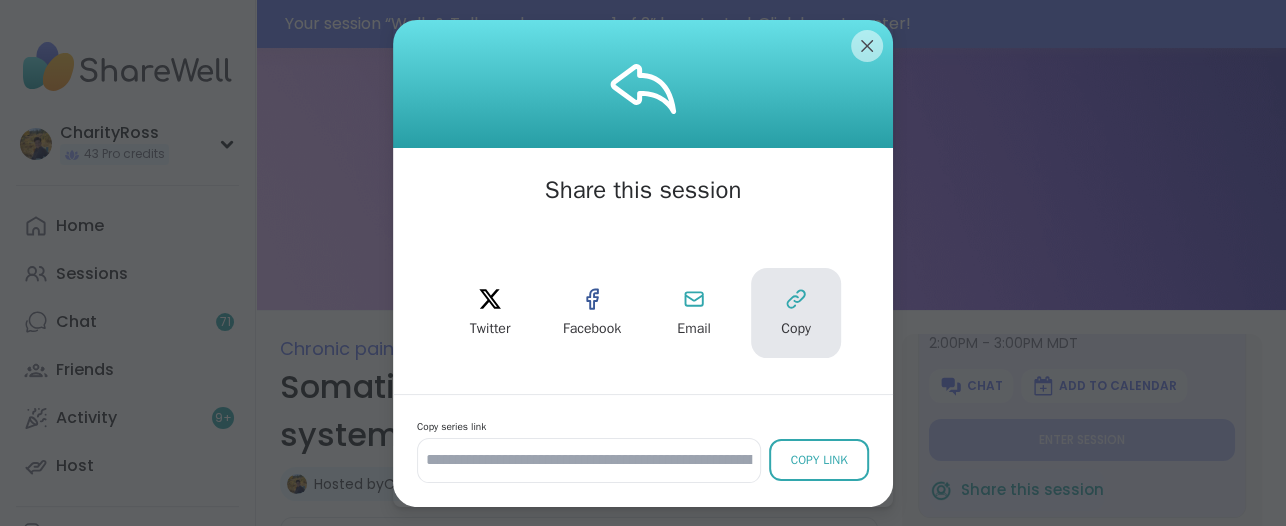 click 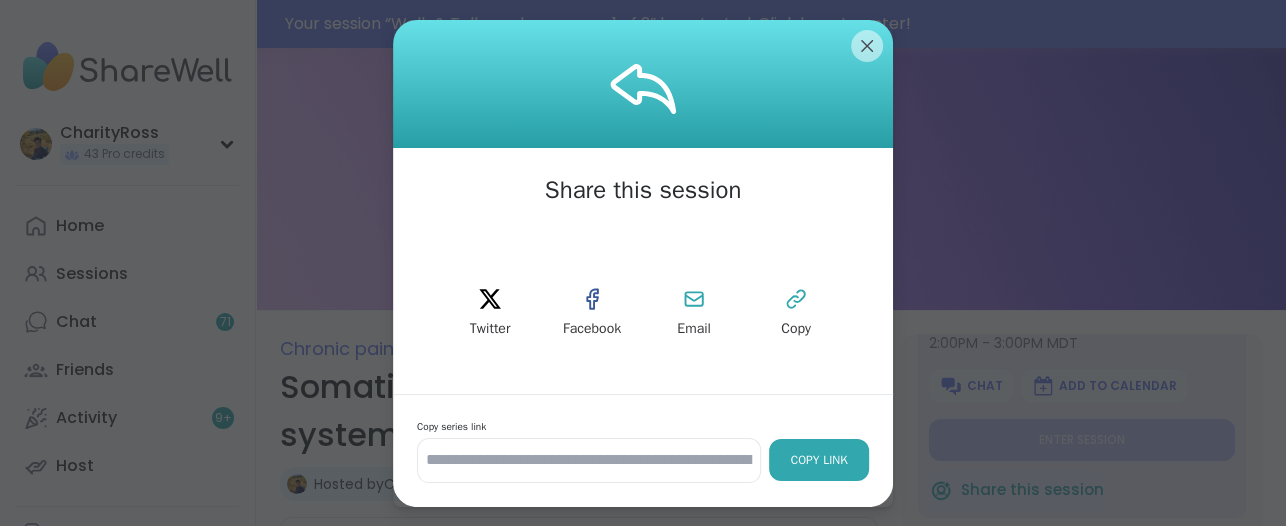 click on "Copy Link" at bounding box center [819, 460] 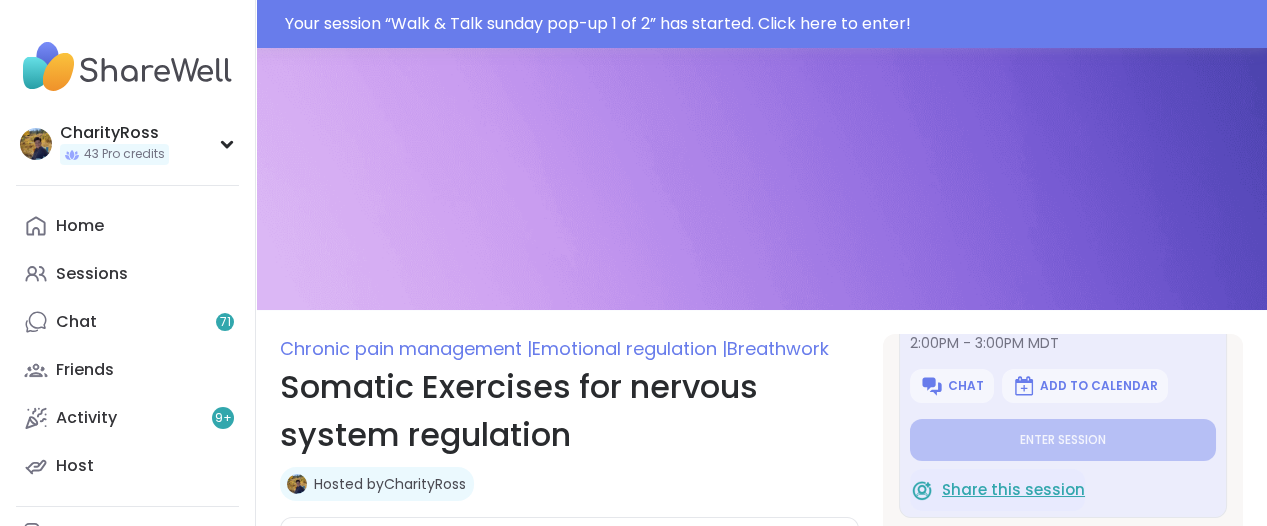 click on "Share this session" at bounding box center [1013, 490] 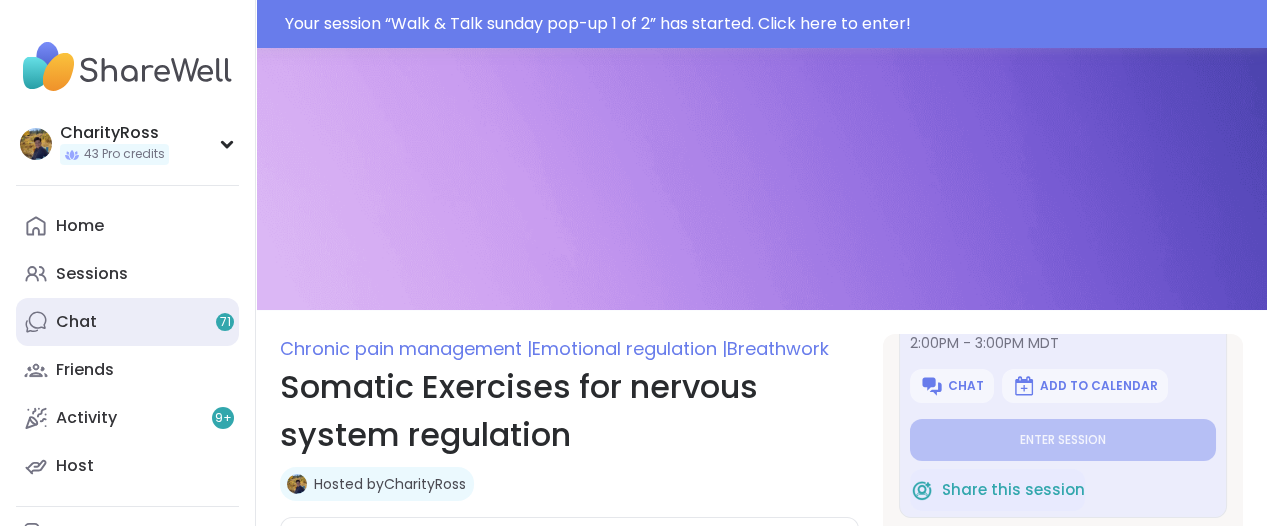 click on "Chat 71" at bounding box center [127, 322] 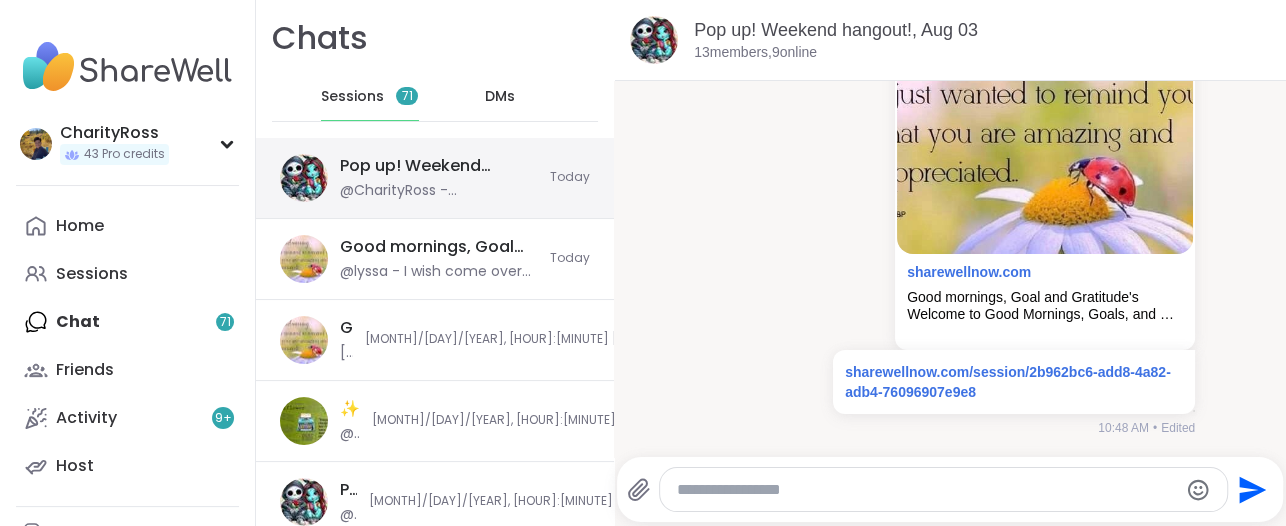 scroll, scrollTop: 4834, scrollLeft: 0, axis: vertical 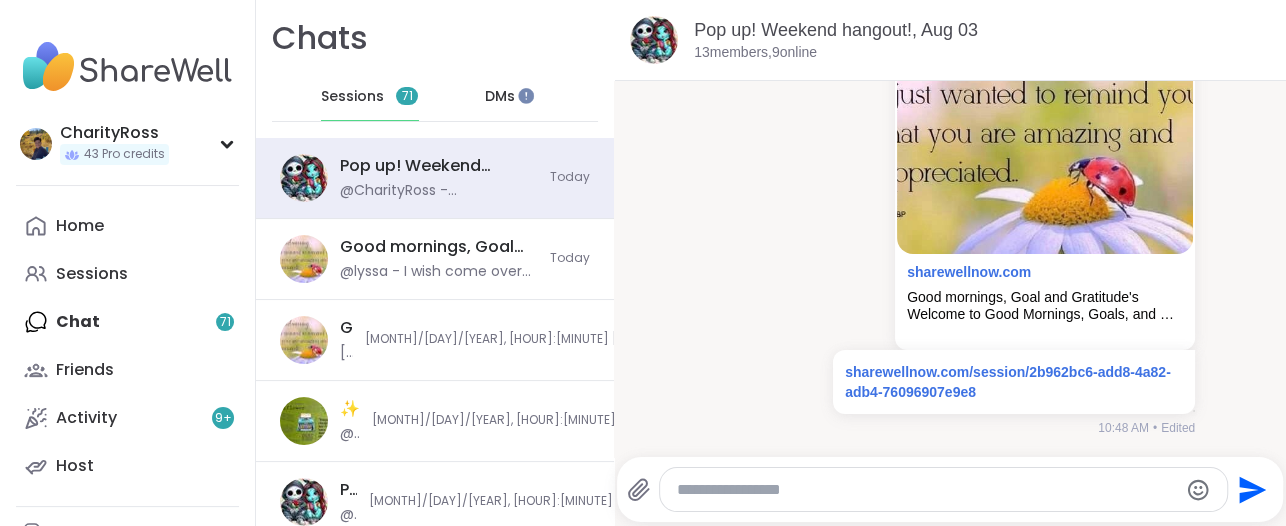 click at bounding box center (926, 490) 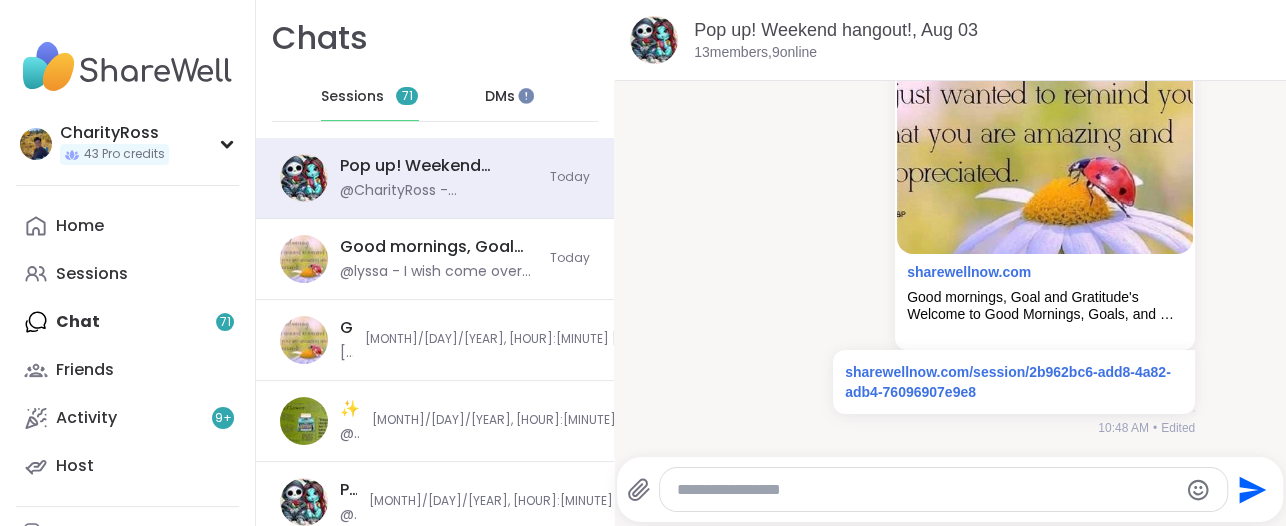paste on "**********" 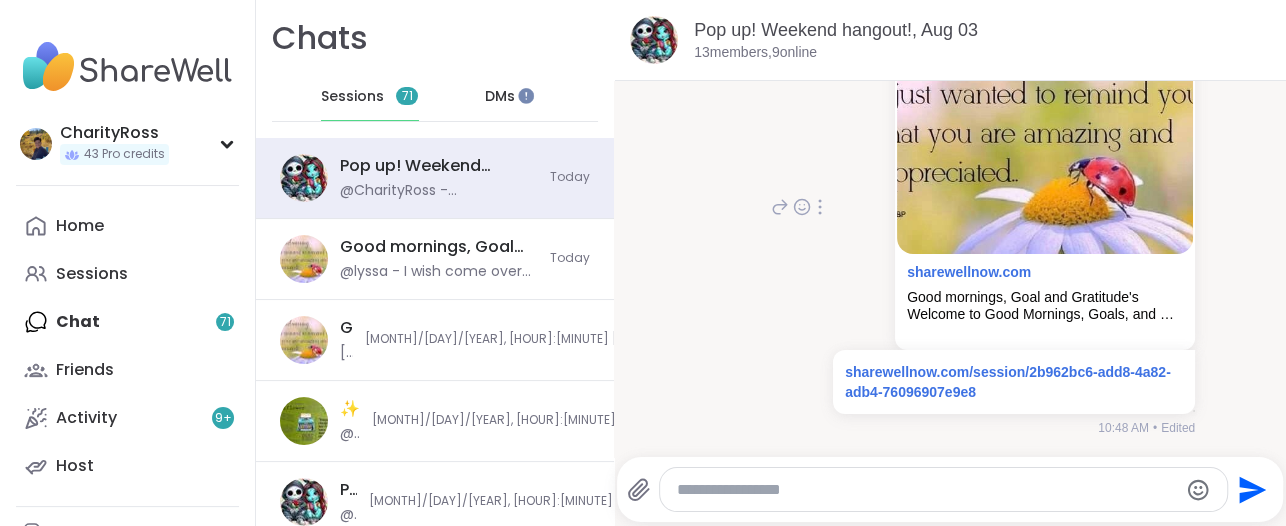 type on "**********" 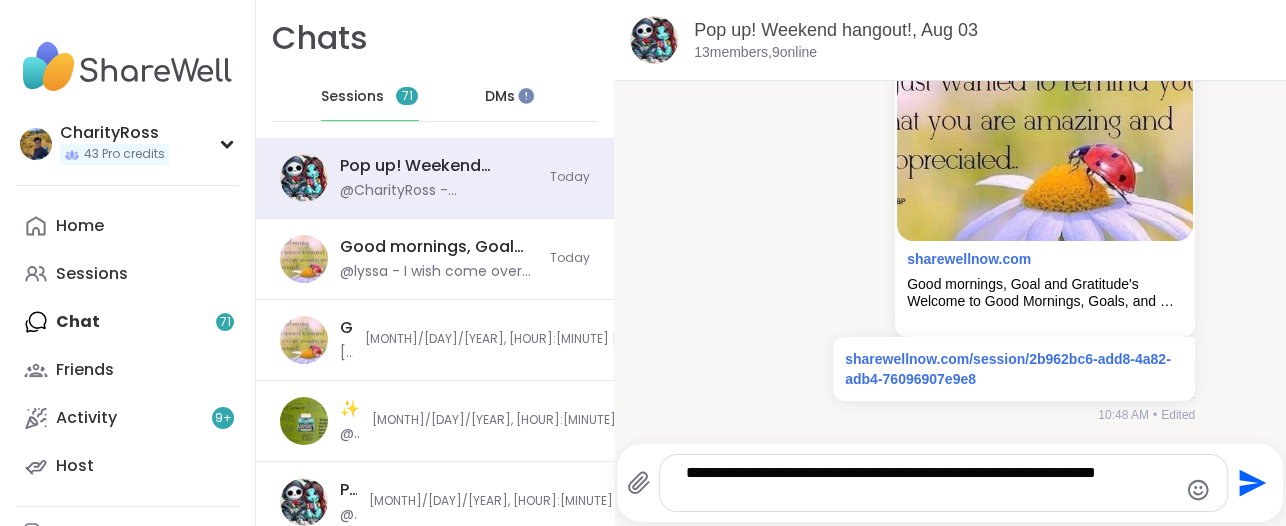click 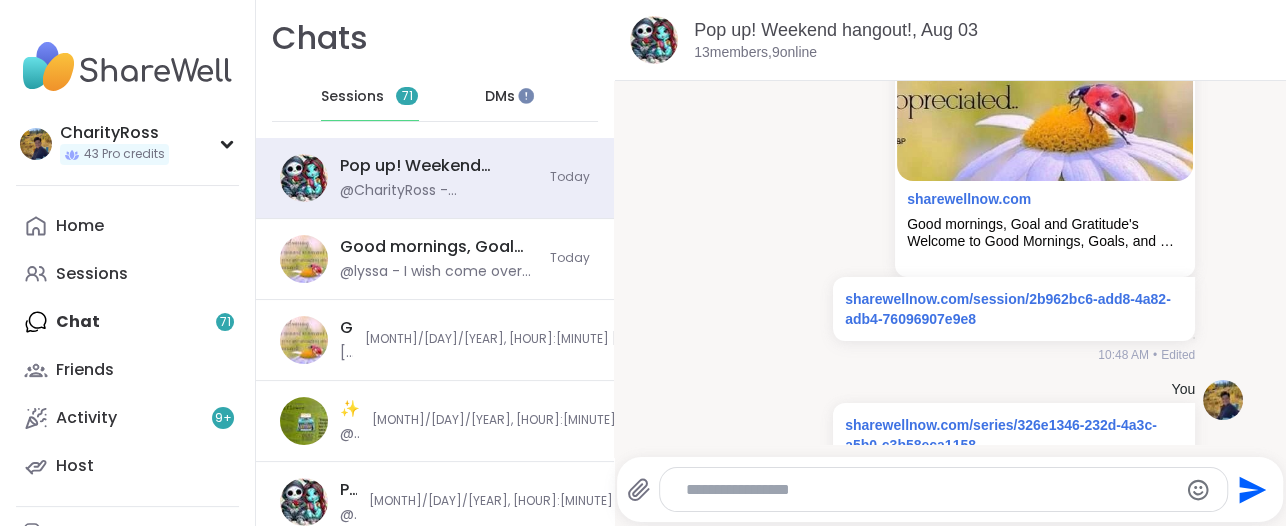 scroll, scrollTop: 4961, scrollLeft: 0, axis: vertical 